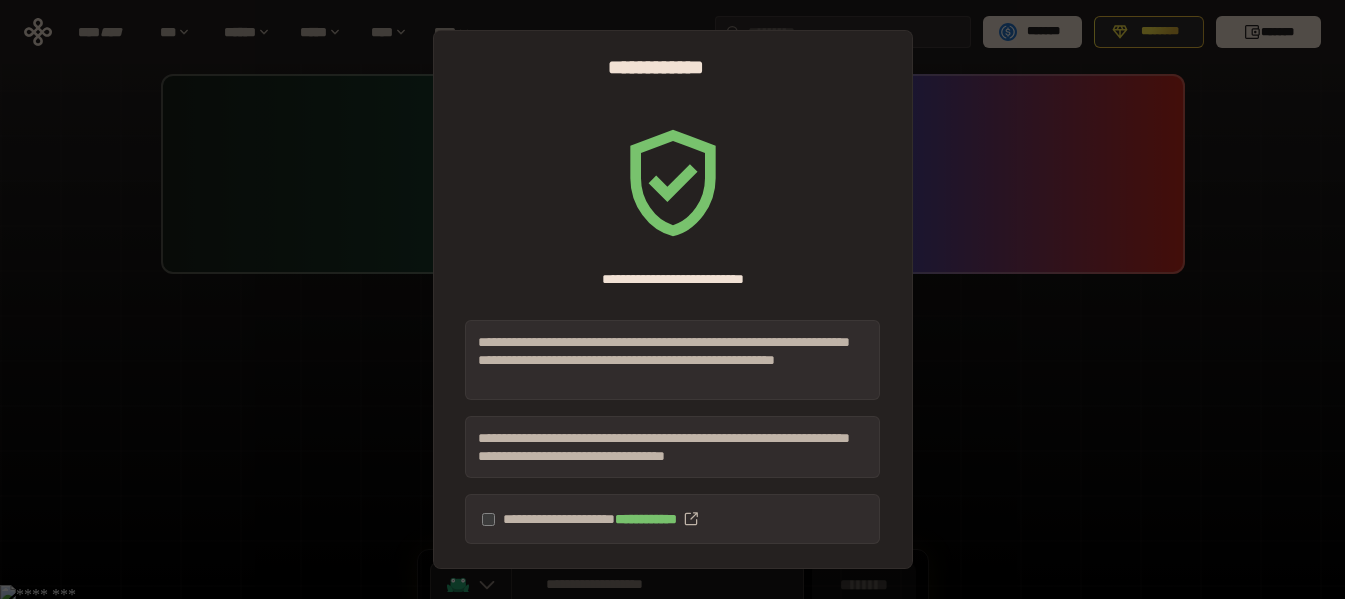 scroll, scrollTop: 184, scrollLeft: 0, axis: vertical 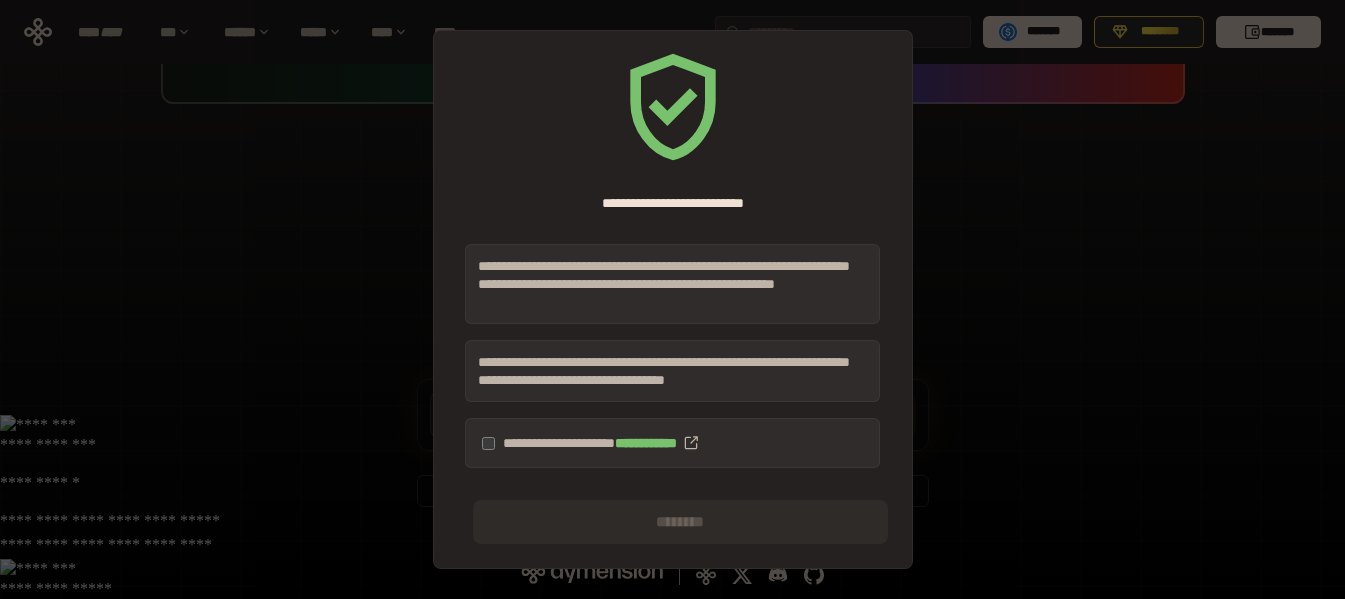 click on "**********" at bounding box center (672, 443) 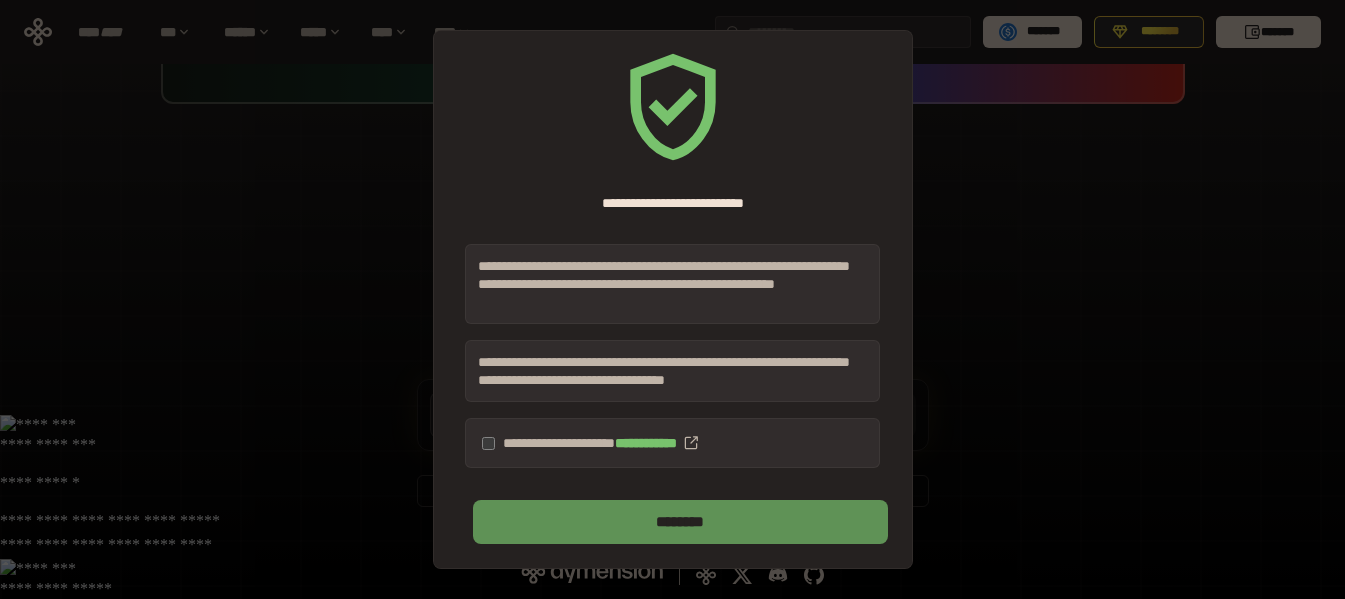 click on "********" at bounding box center [680, 522] 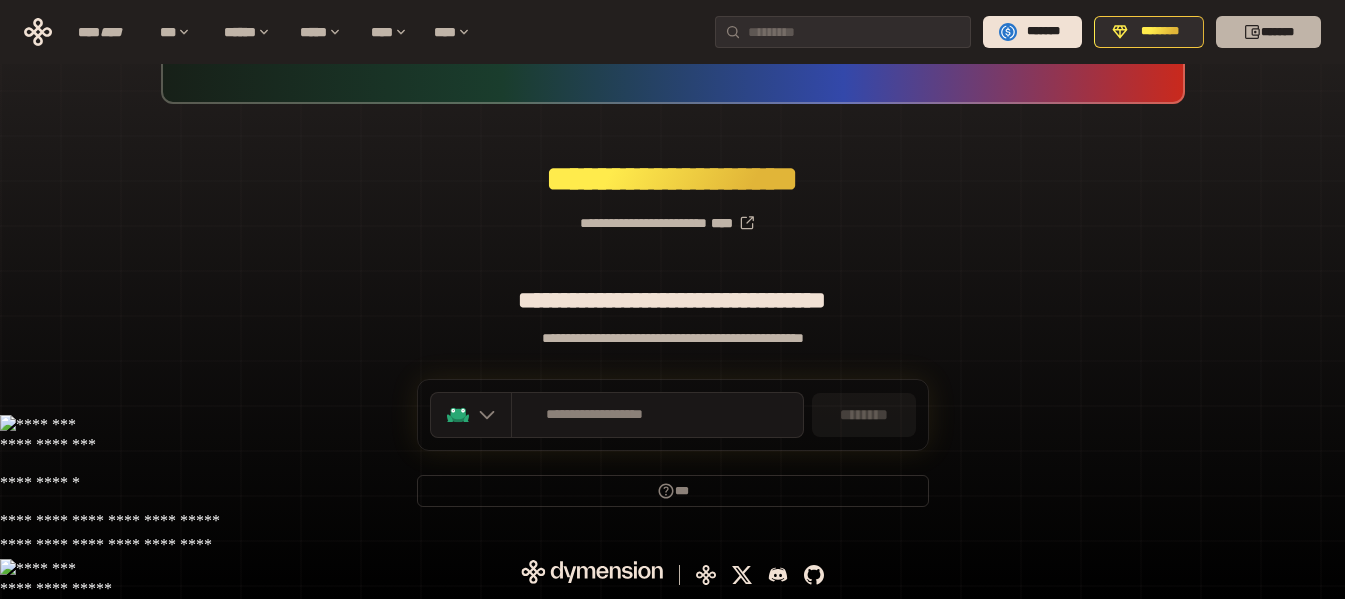 click on "*******" at bounding box center (1268, 32) 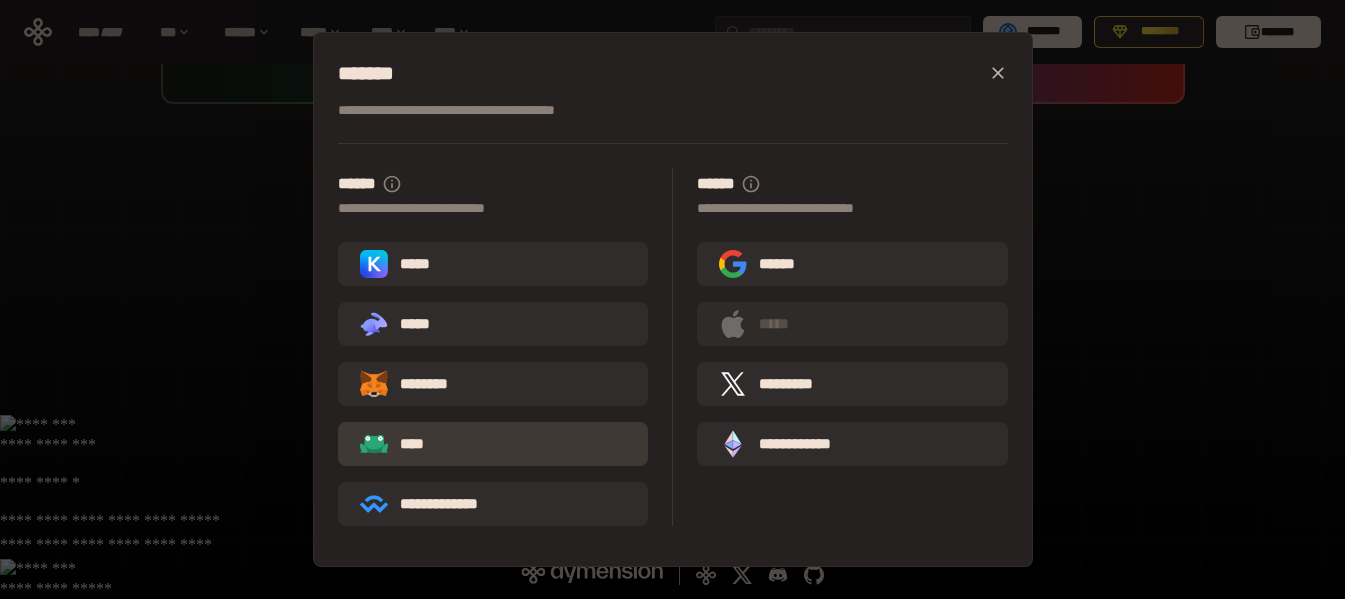 click on "****" at bounding box center [493, 444] 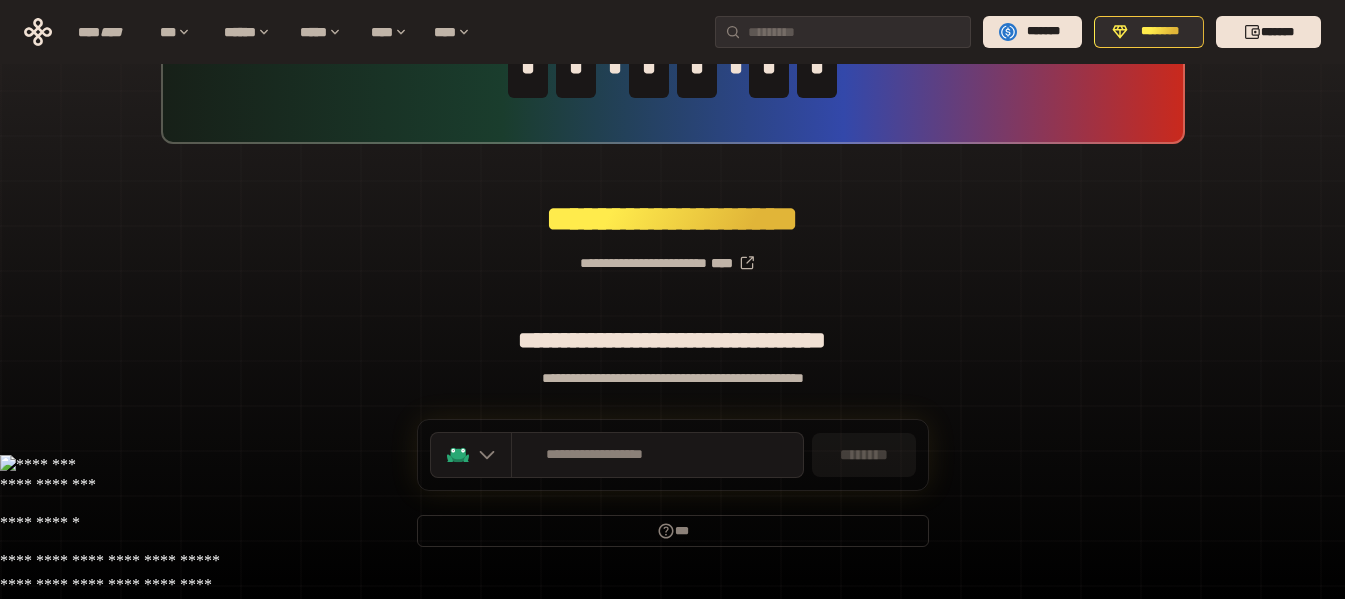 scroll, scrollTop: 184, scrollLeft: 0, axis: vertical 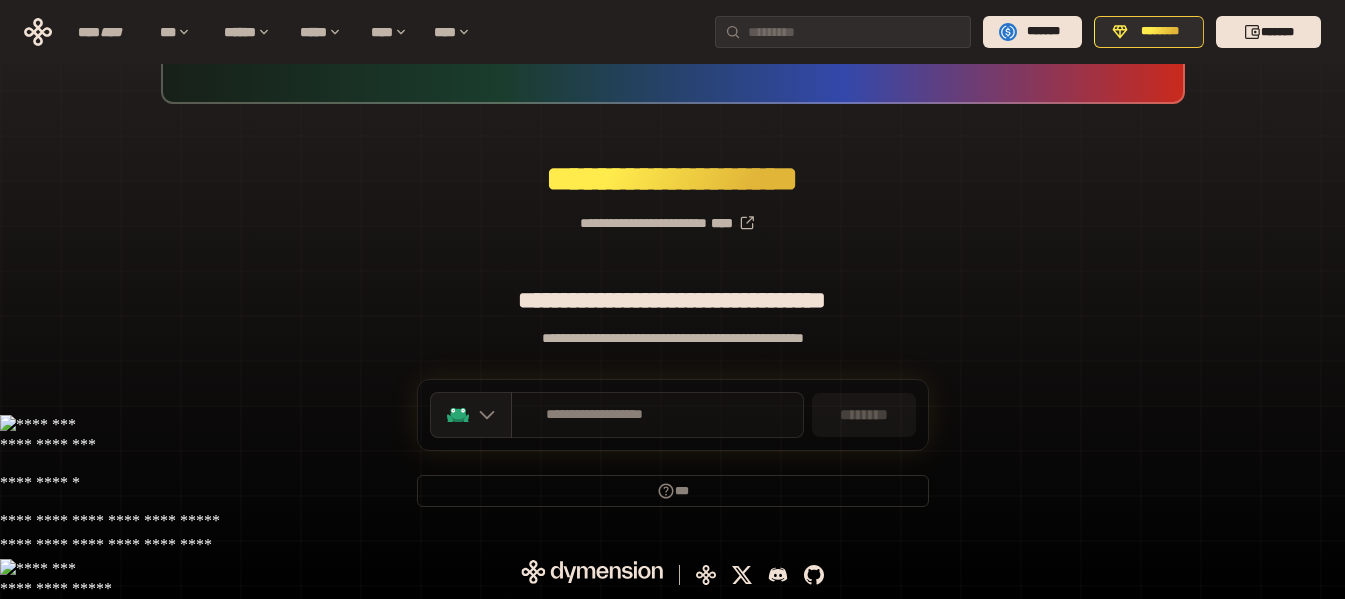 click on "**********" at bounding box center (657, 415) 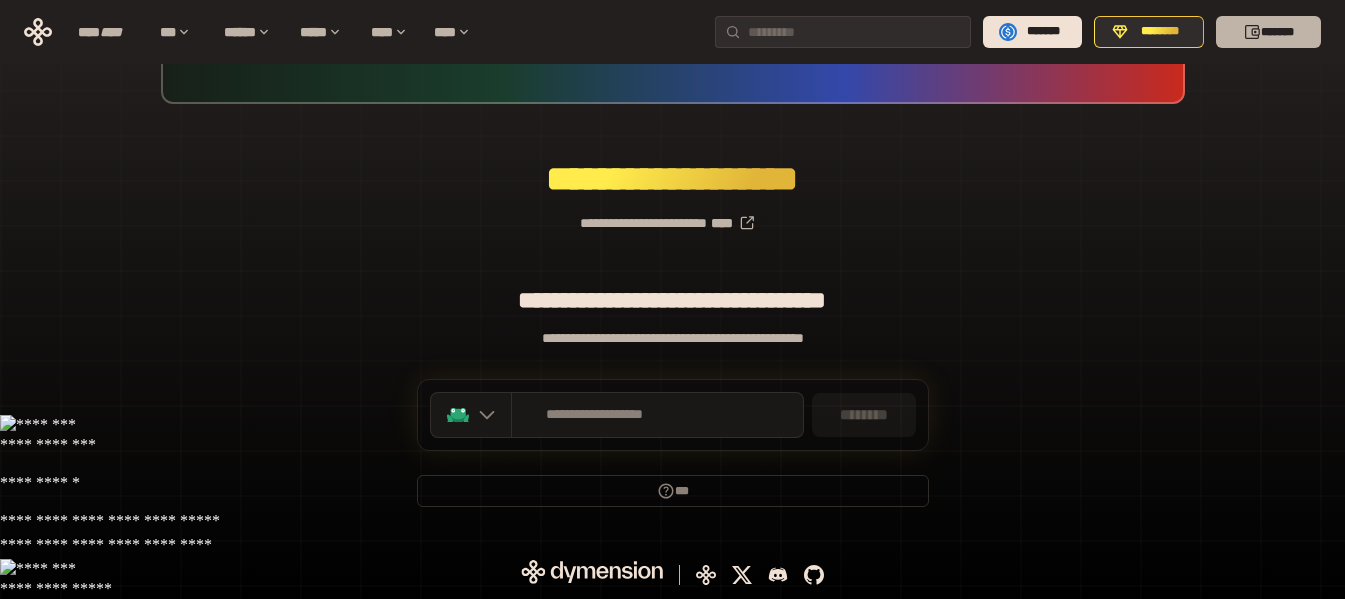 click on "*******" at bounding box center [1268, 32] 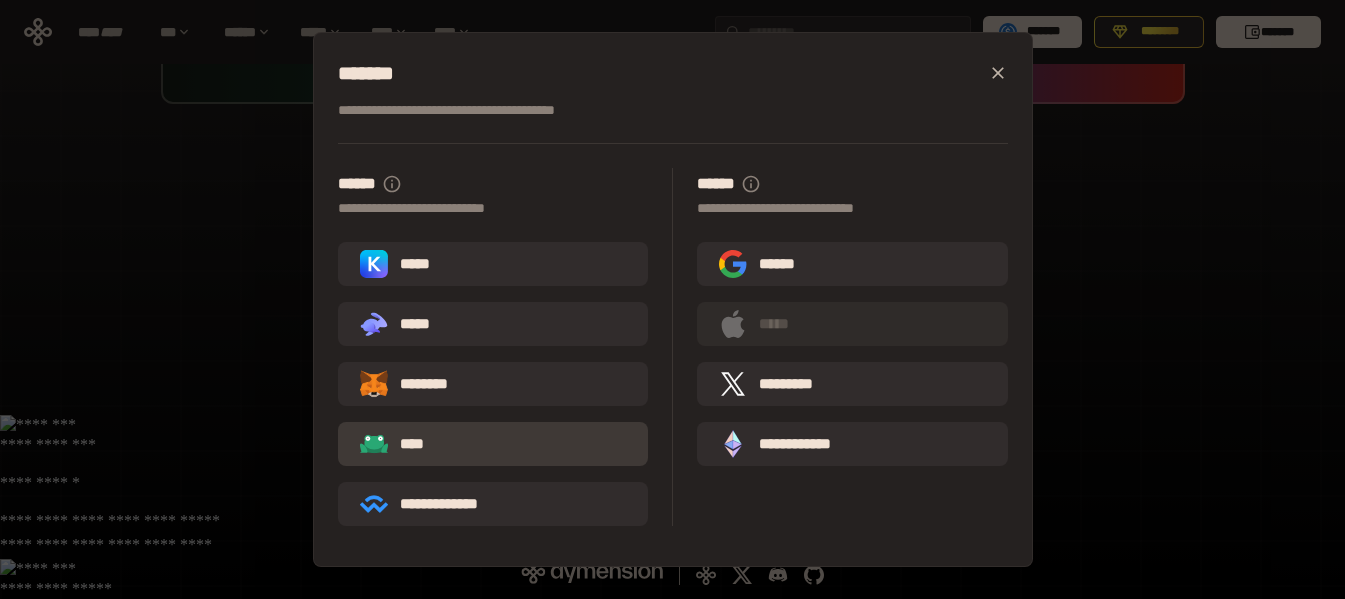 click on "****" at bounding box center [493, 444] 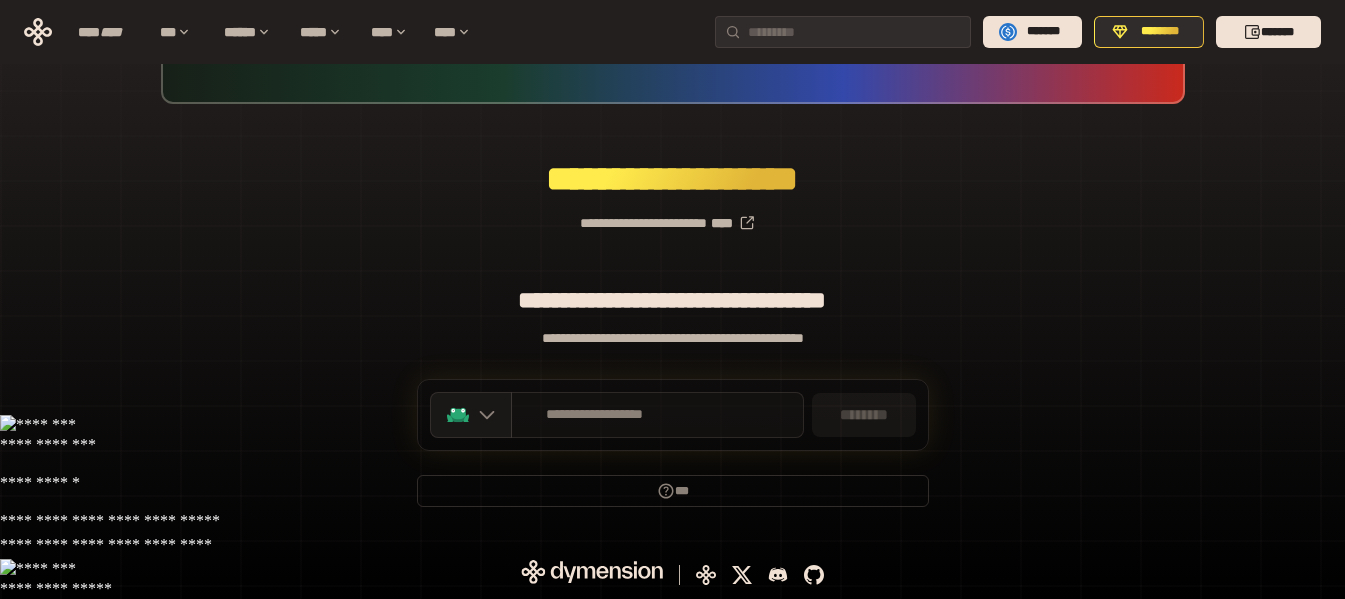 click on "**********" at bounding box center [595, 415] 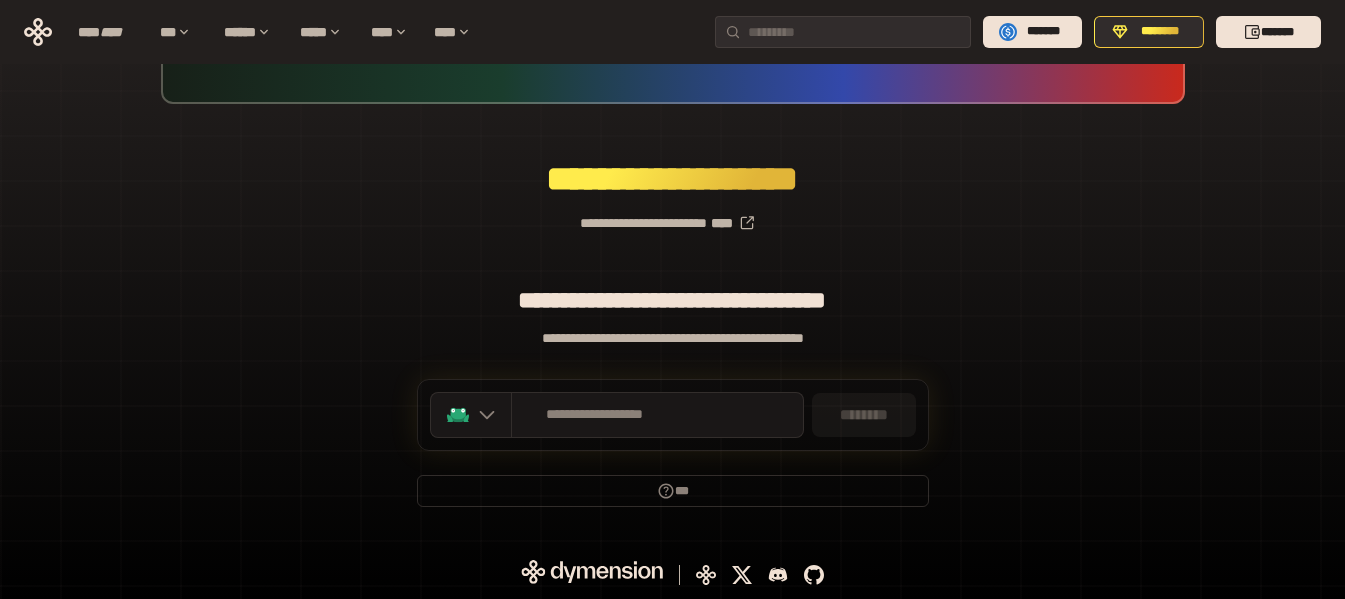 click on "********" at bounding box center [864, 415] 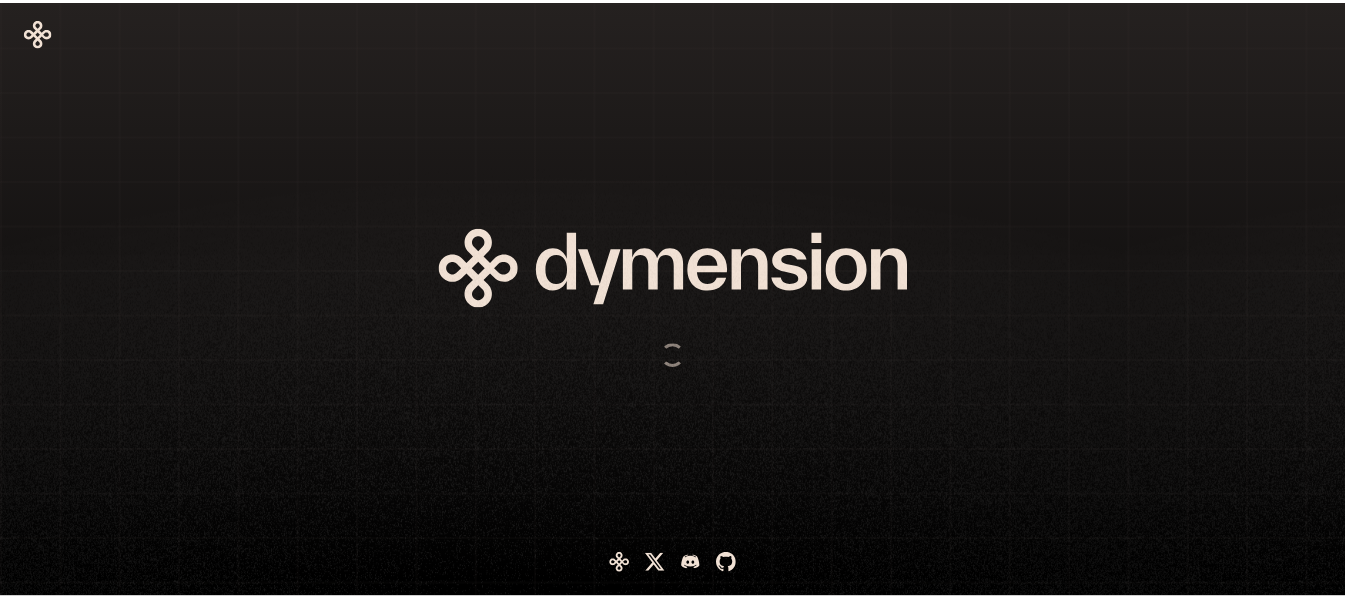 scroll, scrollTop: 0, scrollLeft: 0, axis: both 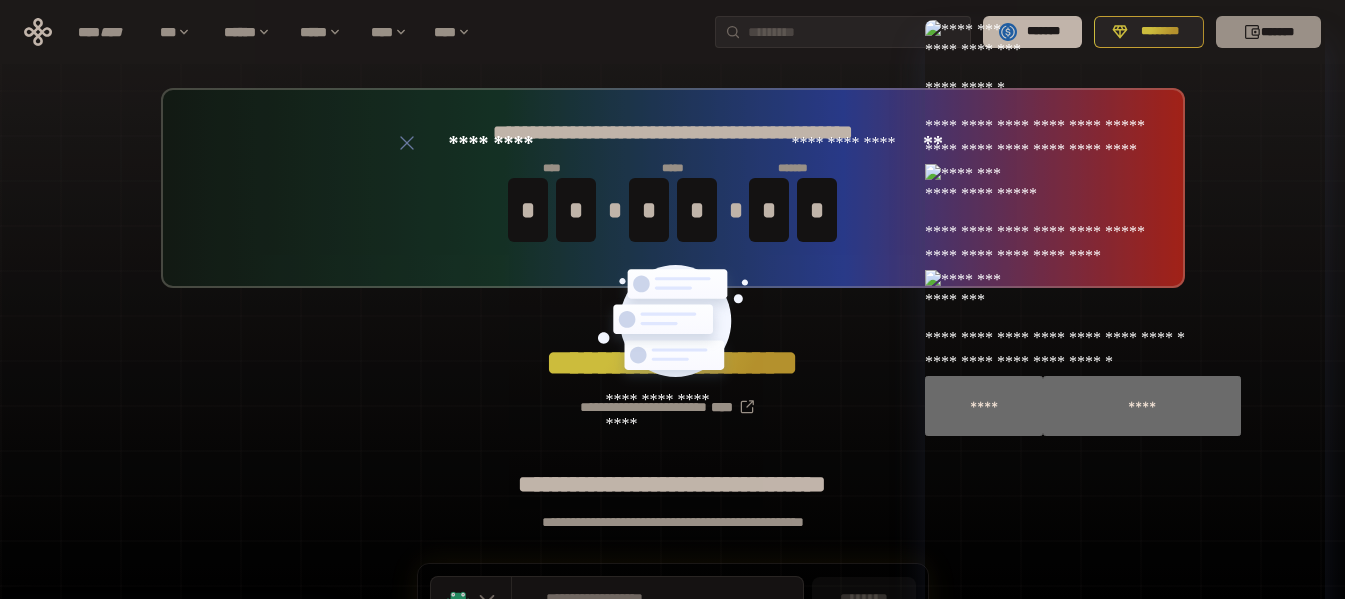 click on "*******" at bounding box center [1268, 32] 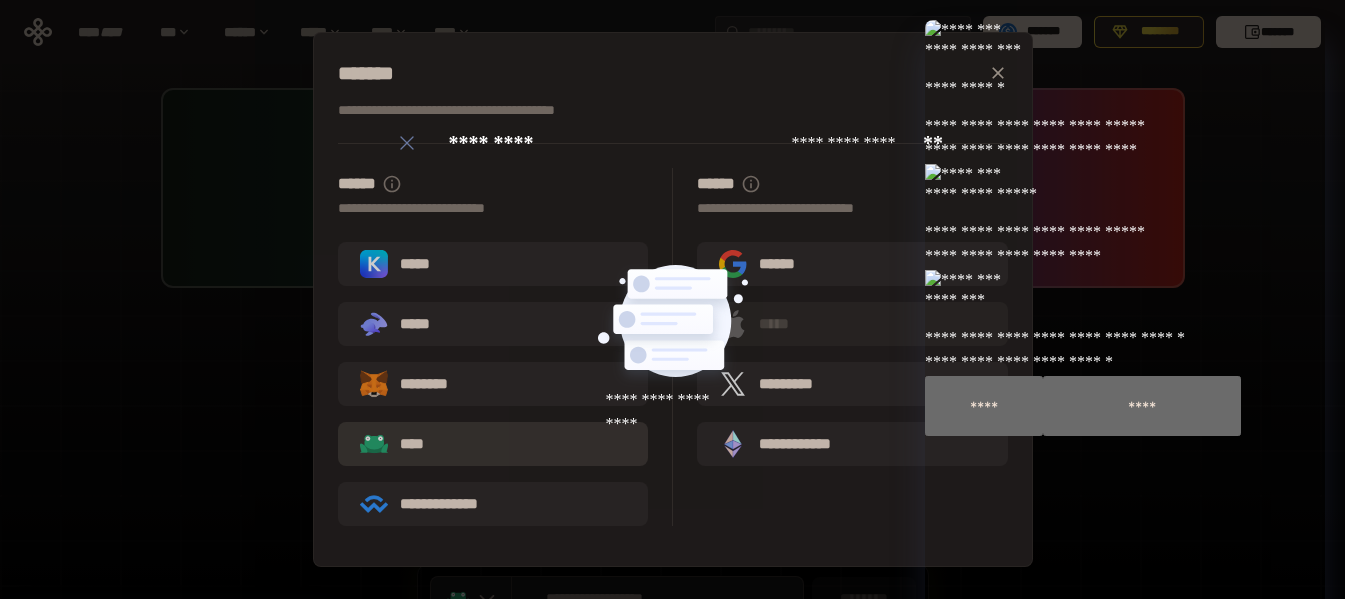 click on "****" at bounding box center [493, 444] 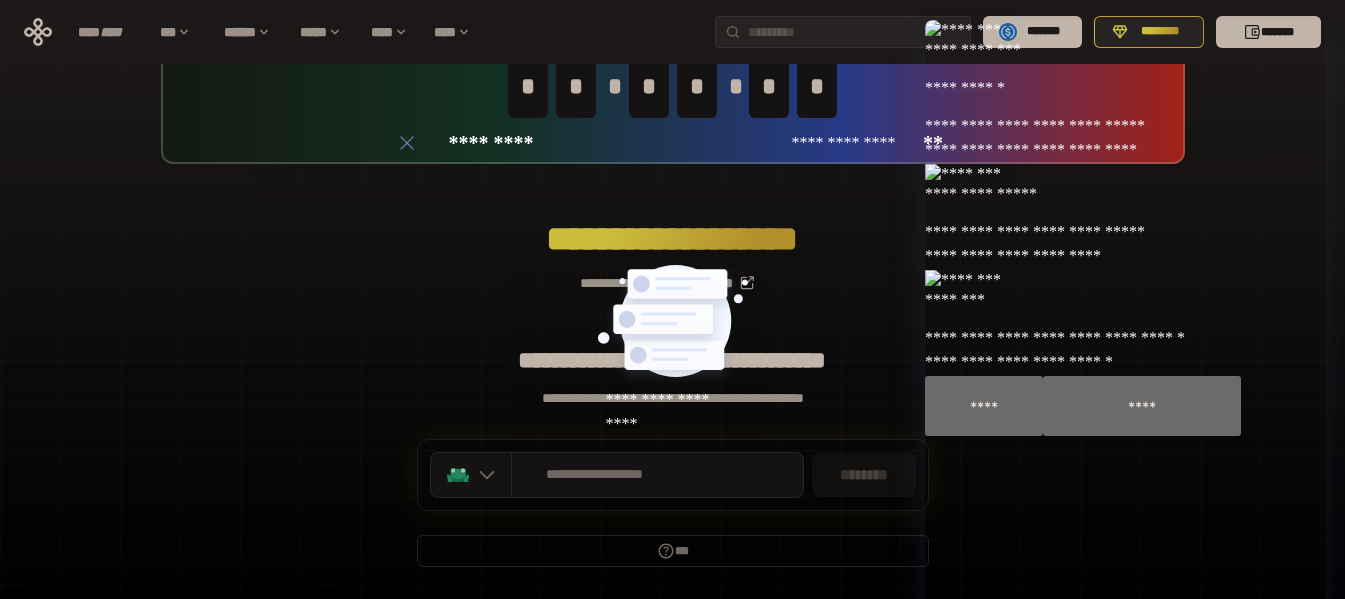 scroll, scrollTop: 184, scrollLeft: 0, axis: vertical 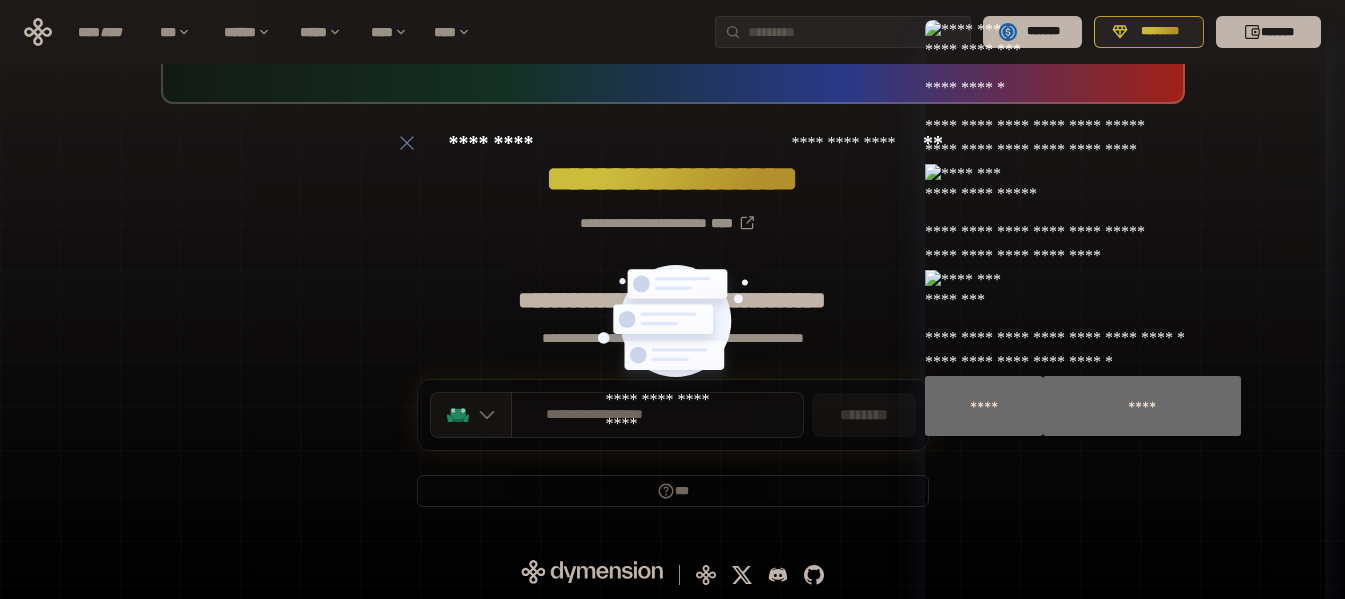 click on "**********" at bounding box center (595, 415) 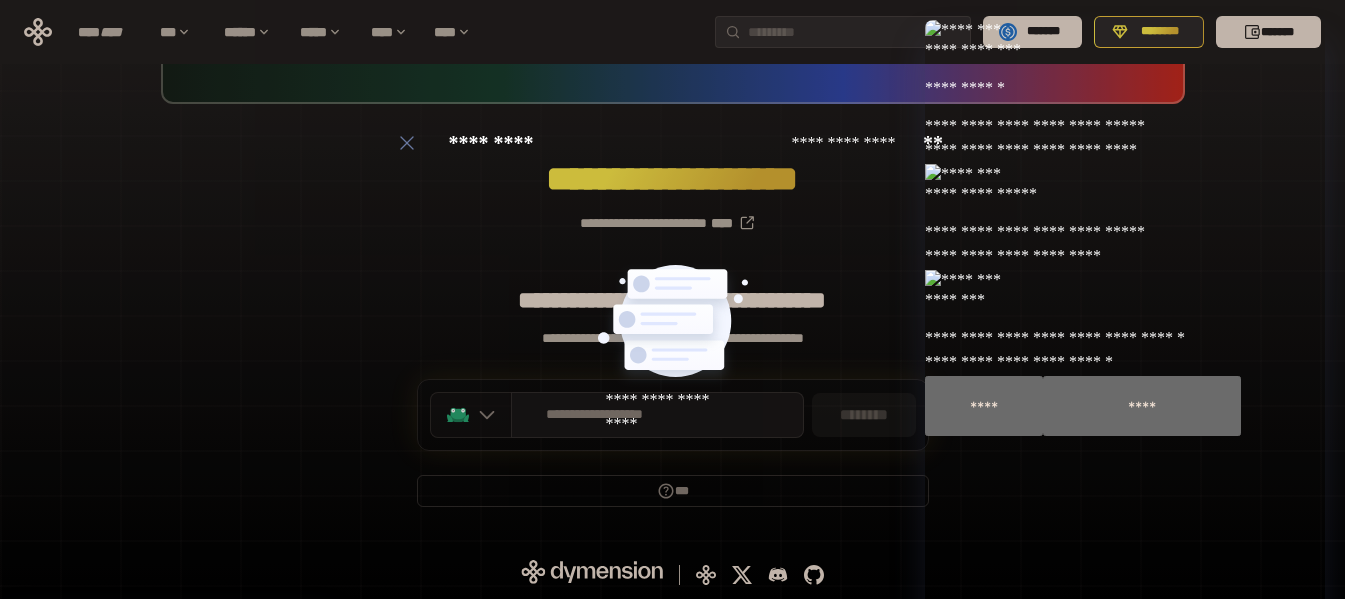 click 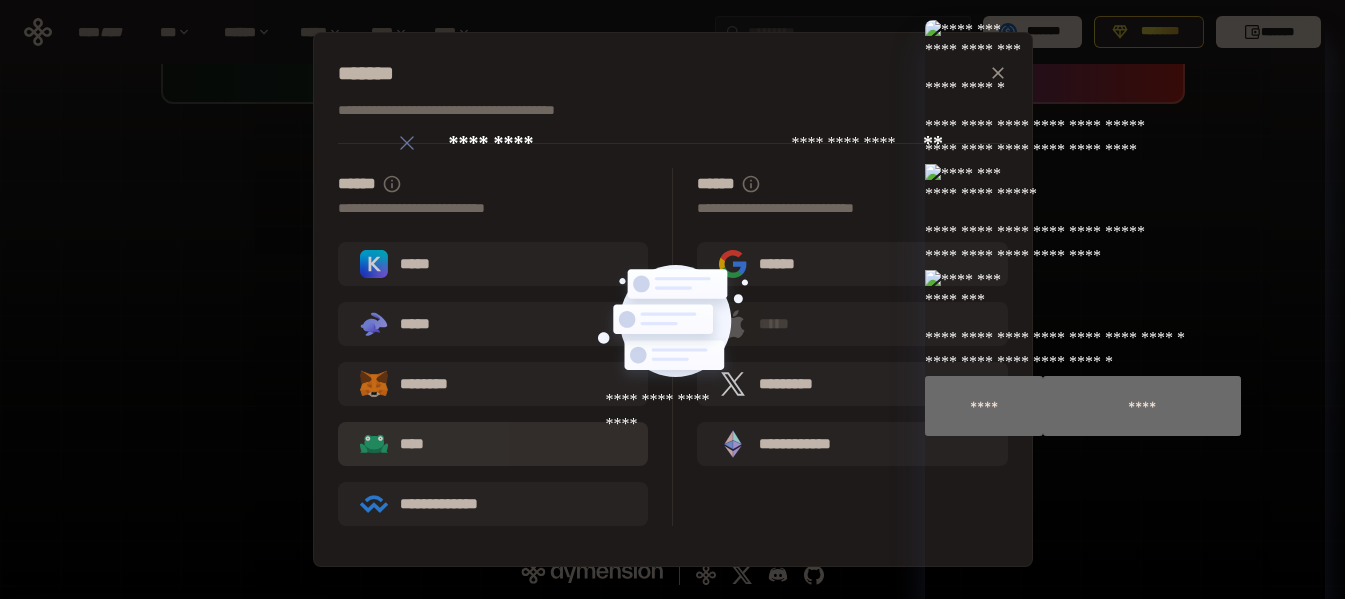 click on "****" at bounding box center [493, 444] 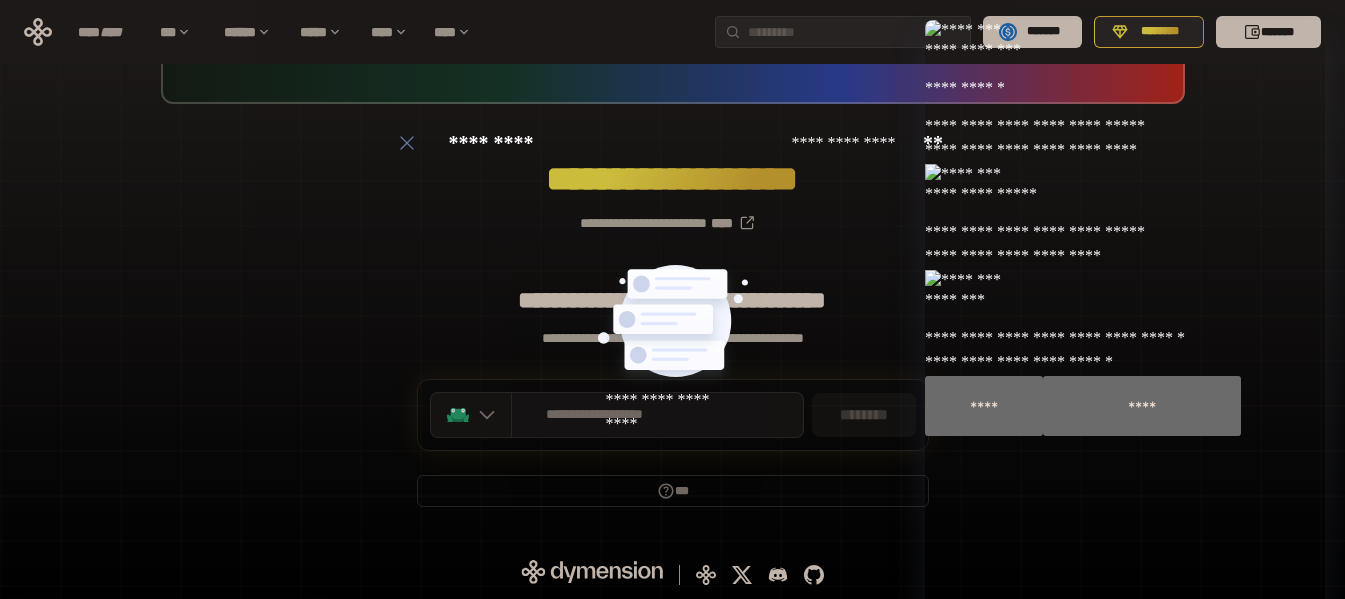 click on "********" at bounding box center (864, 415) 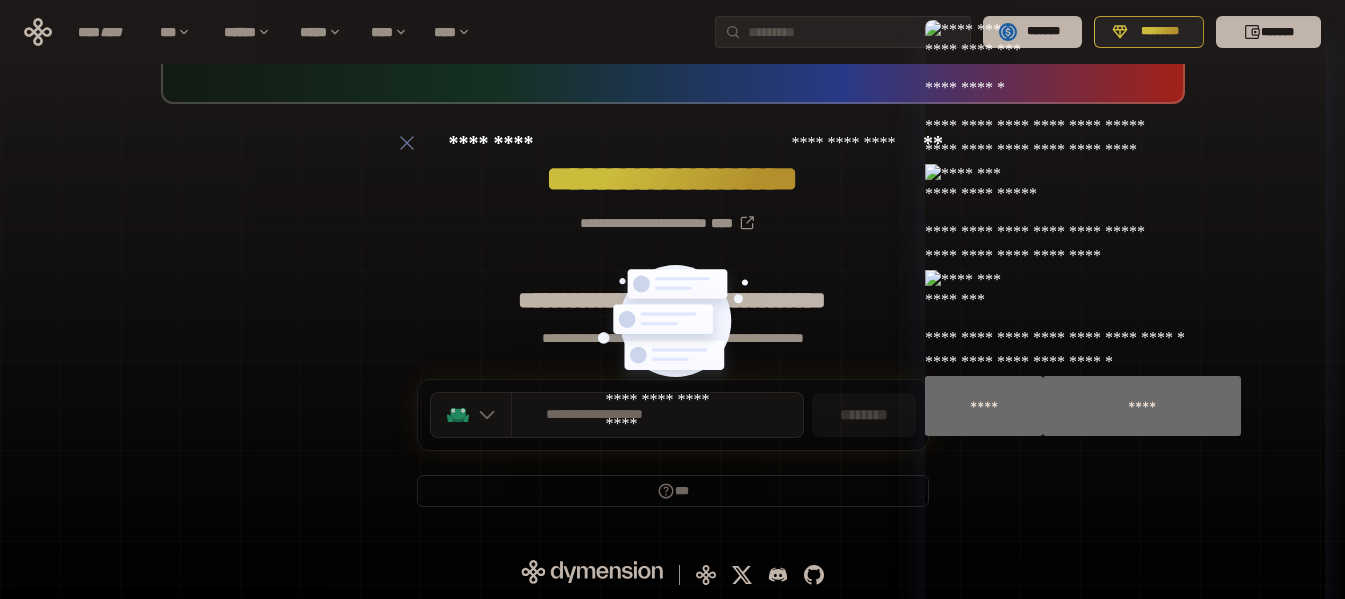 click on "**** ****   ***   ******   *****   ****   ****   ******* ******** *******" at bounding box center (672, 32) 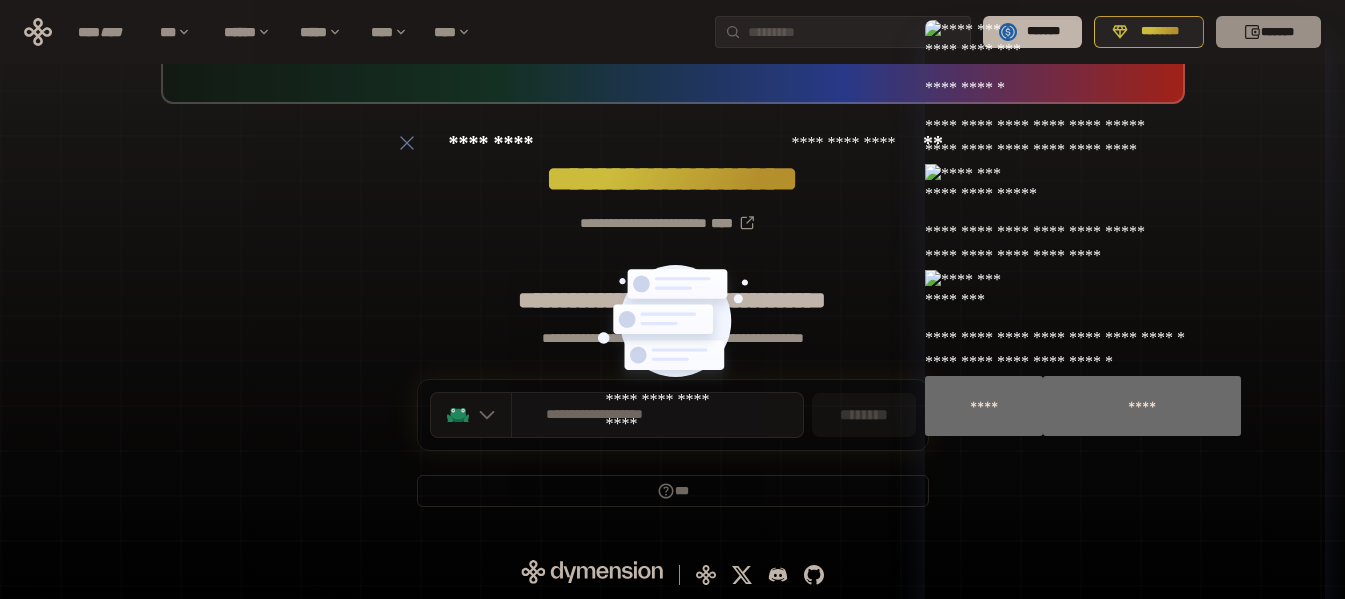 click on "*******" at bounding box center (1268, 32) 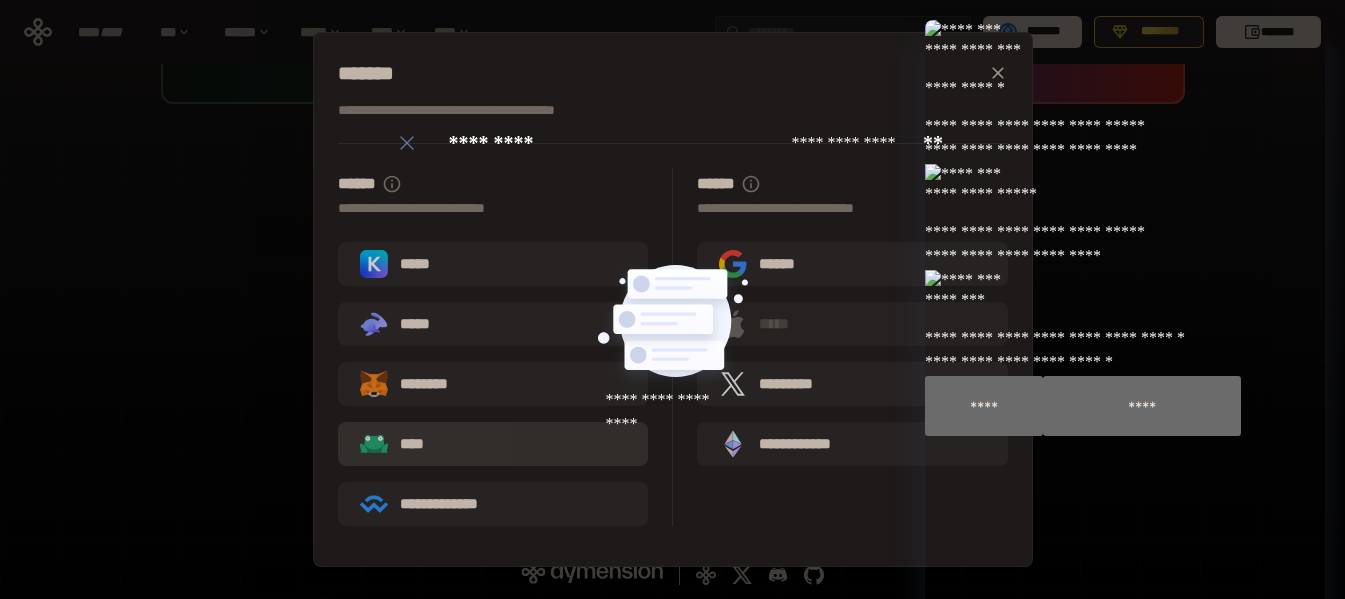 click on "****" at bounding box center (493, 444) 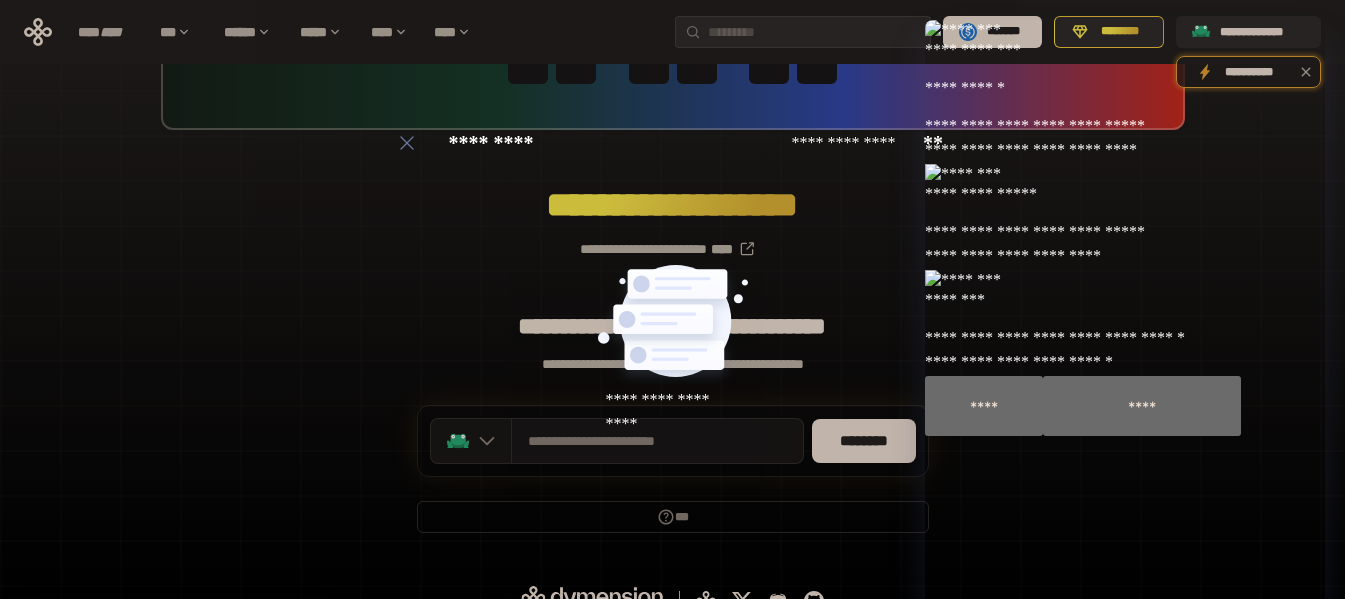 scroll, scrollTop: 184, scrollLeft: 0, axis: vertical 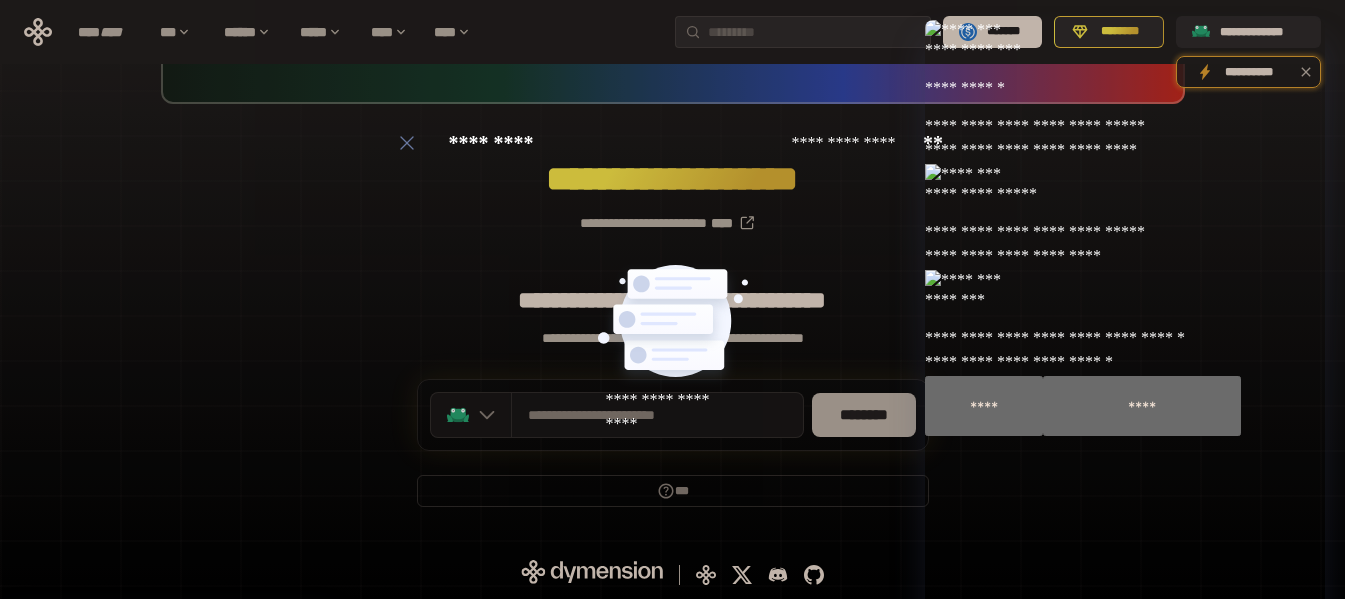click on "********" at bounding box center (864, 415) 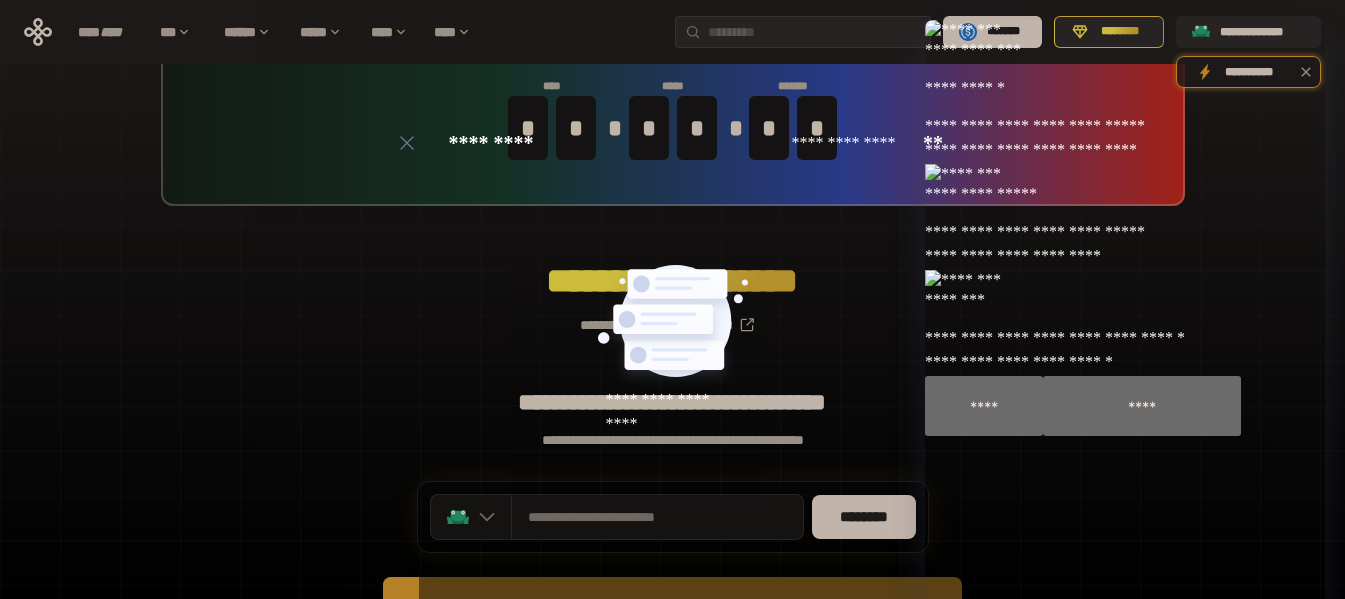 scroll, scrollTop: 0, scrollLeft: 0, axis: both 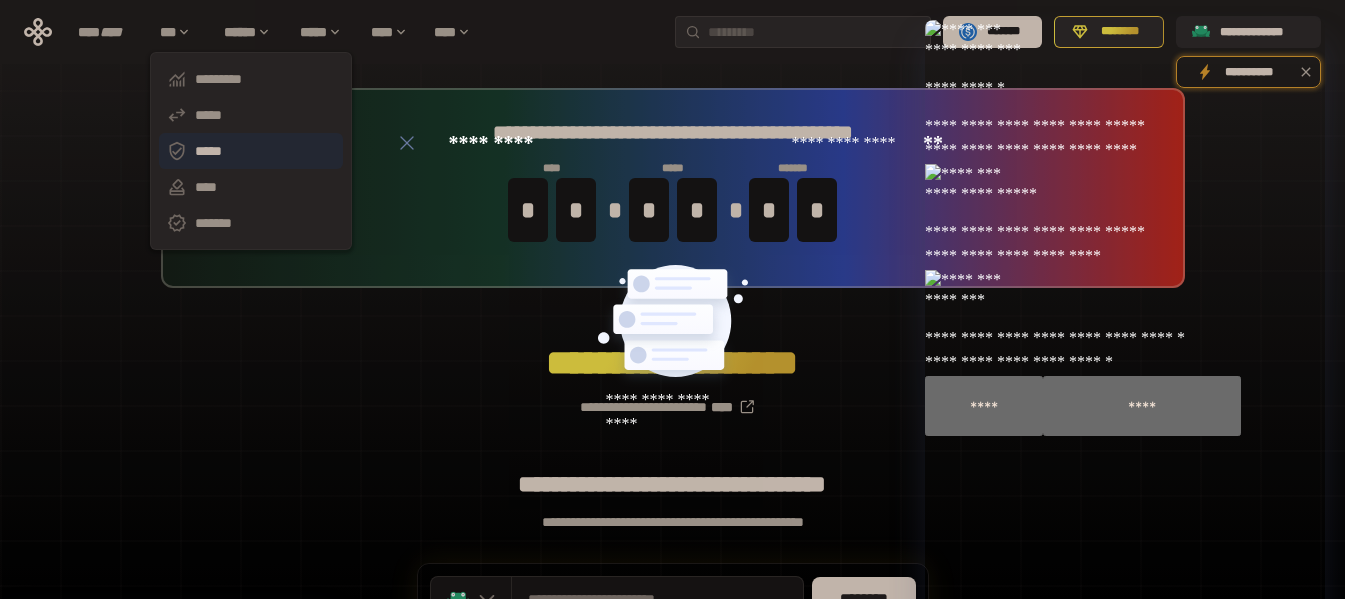 click on "*****" at bounding box center (251, 151) 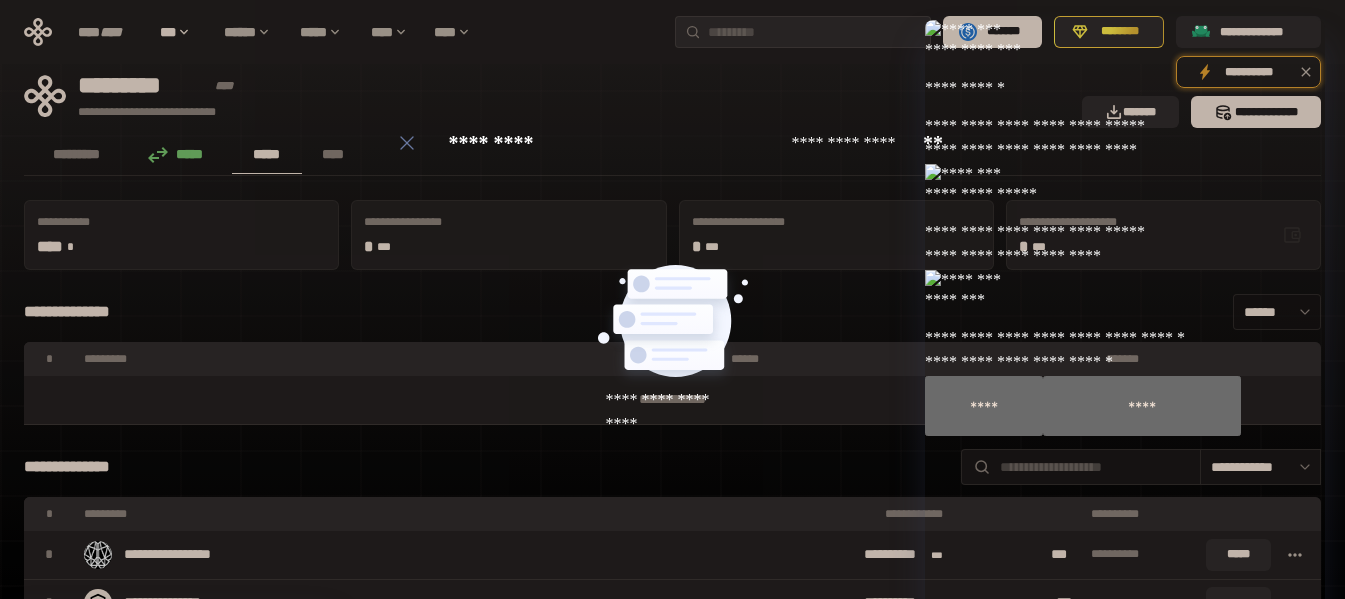 click on "******" at bounding box center [1277, 312] 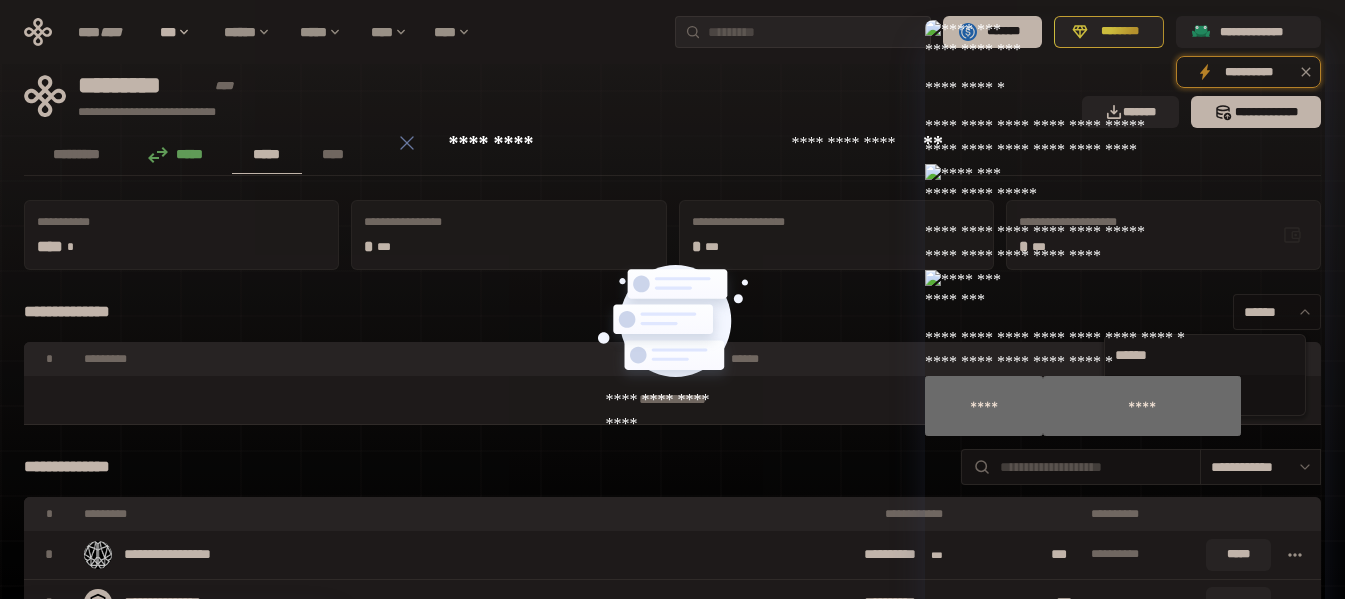 click on "******" at bounding box center [1277, 312] 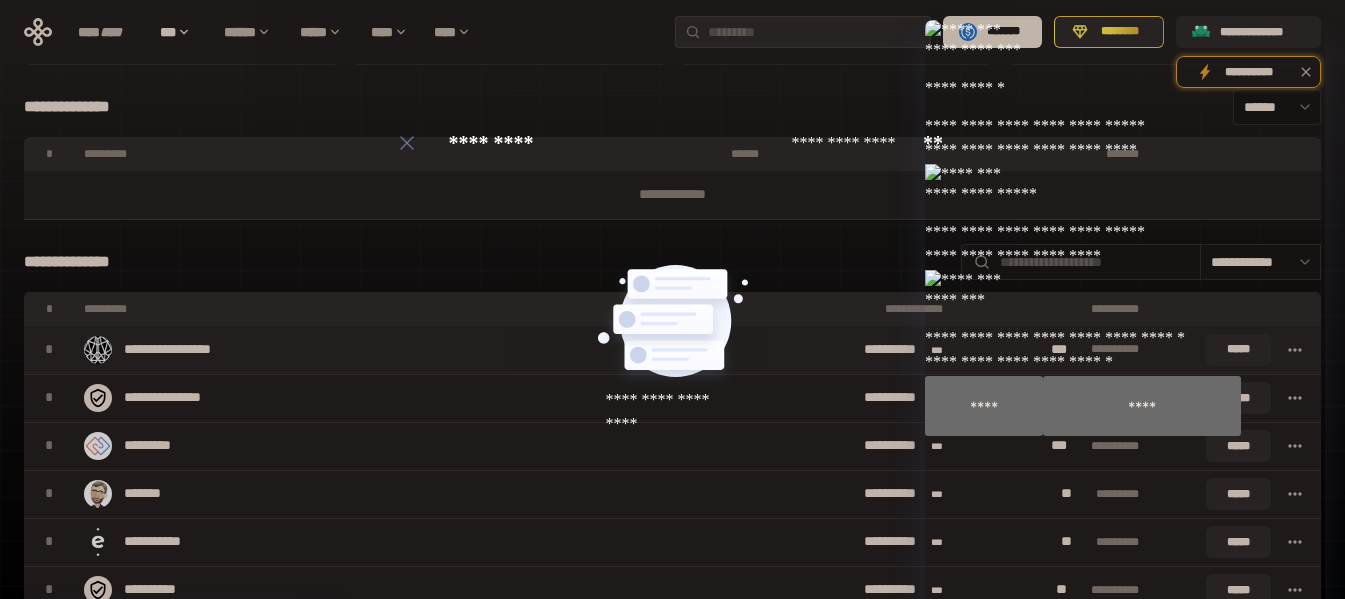 scroll, scrollTop: 0, scrollLeft: 0, axis: both 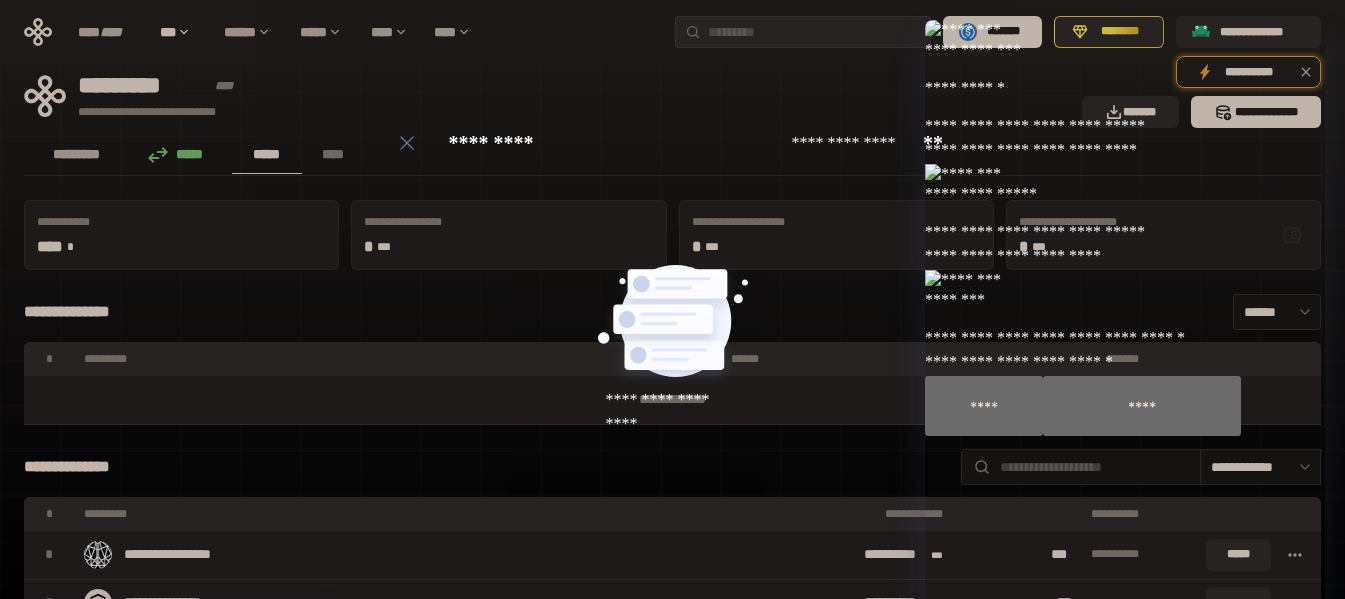 click on "*********" at bounding box center (77, 154) 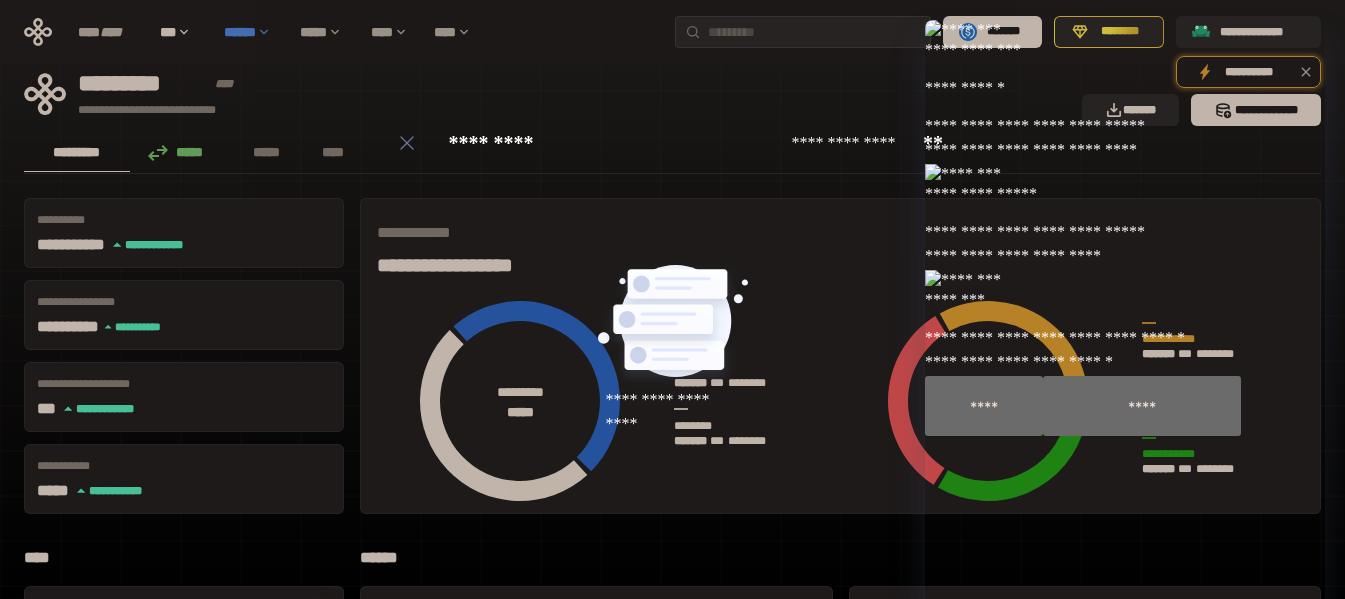 scroll, scrollTop: 0, scrollLeft: 0, axis: both 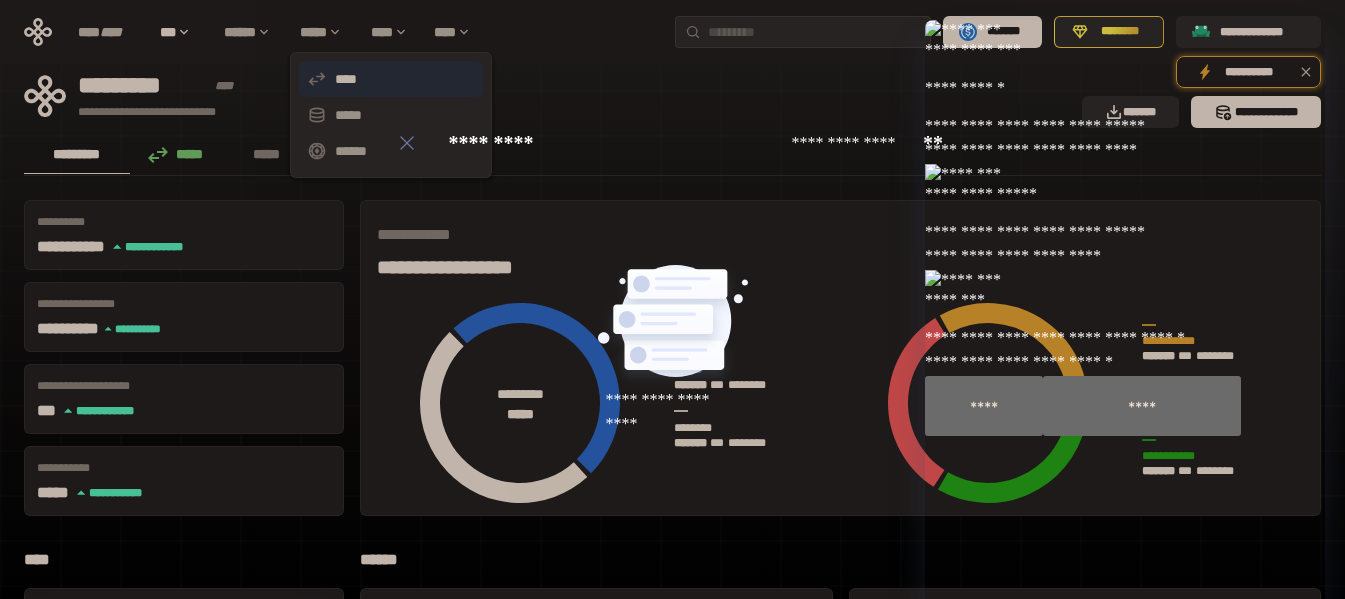 click on "****" at bounding box center (391, 79) 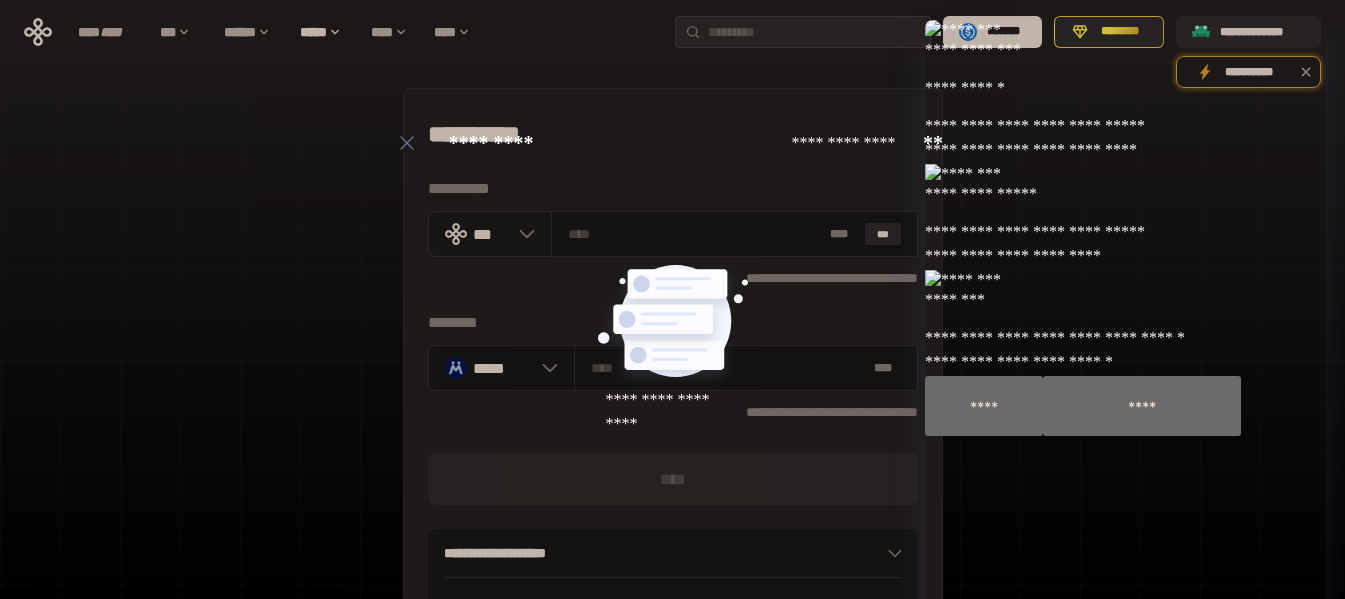 click at bounding box center (522, 234) 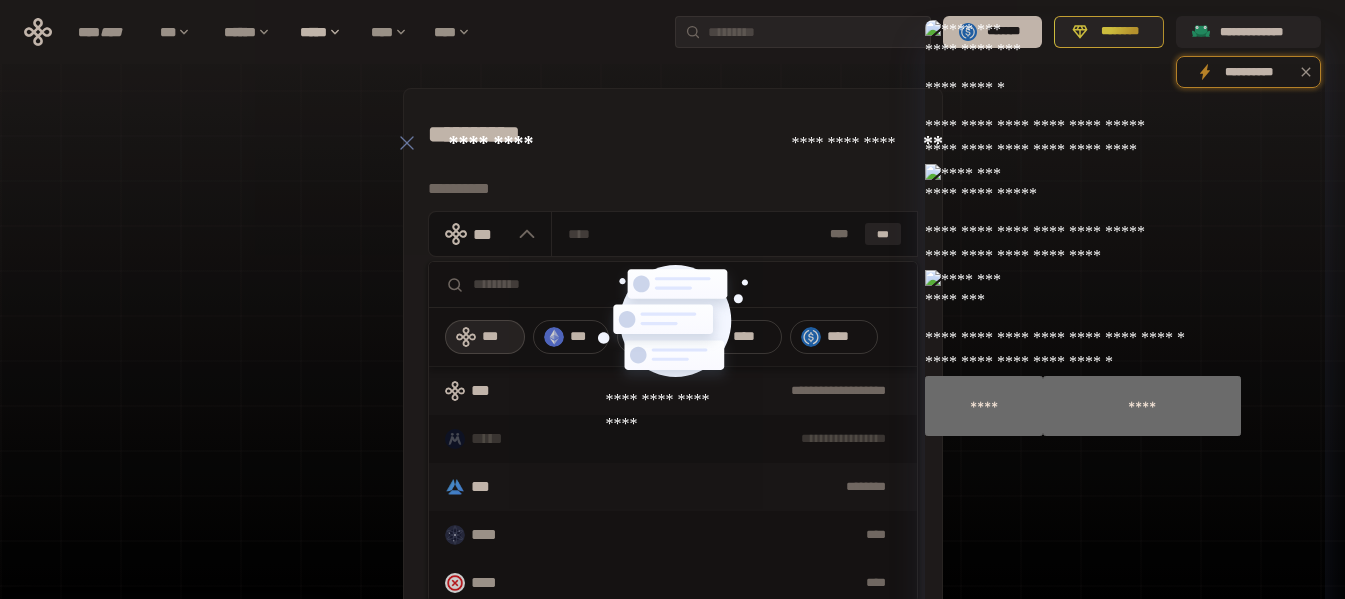 click on "********" at bounding box center [706, 487] 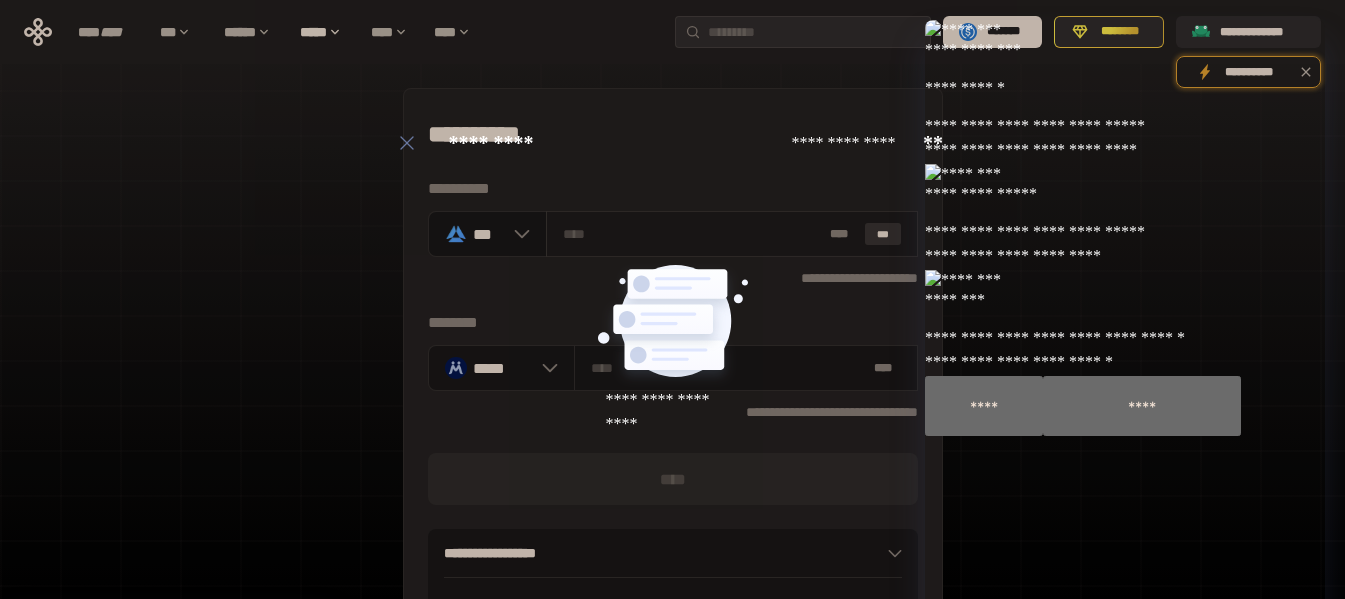click on "***" at bounding box center (883, 234) 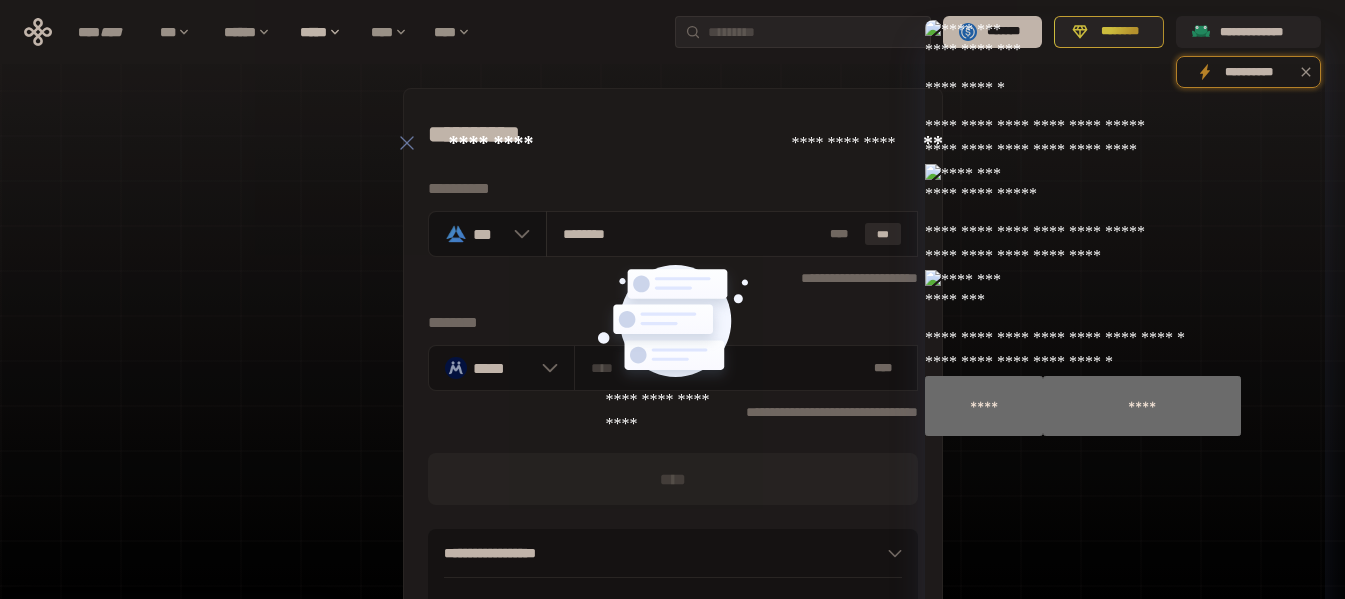 type on "**********" 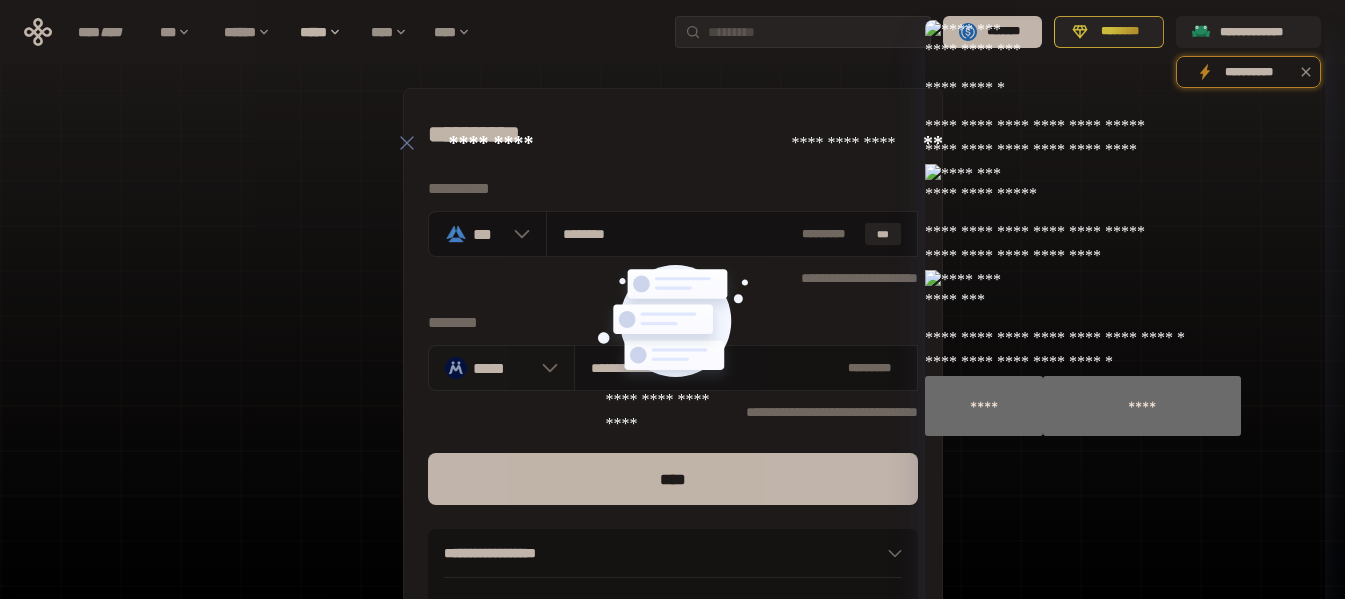 click at bounding box center (545, 368) 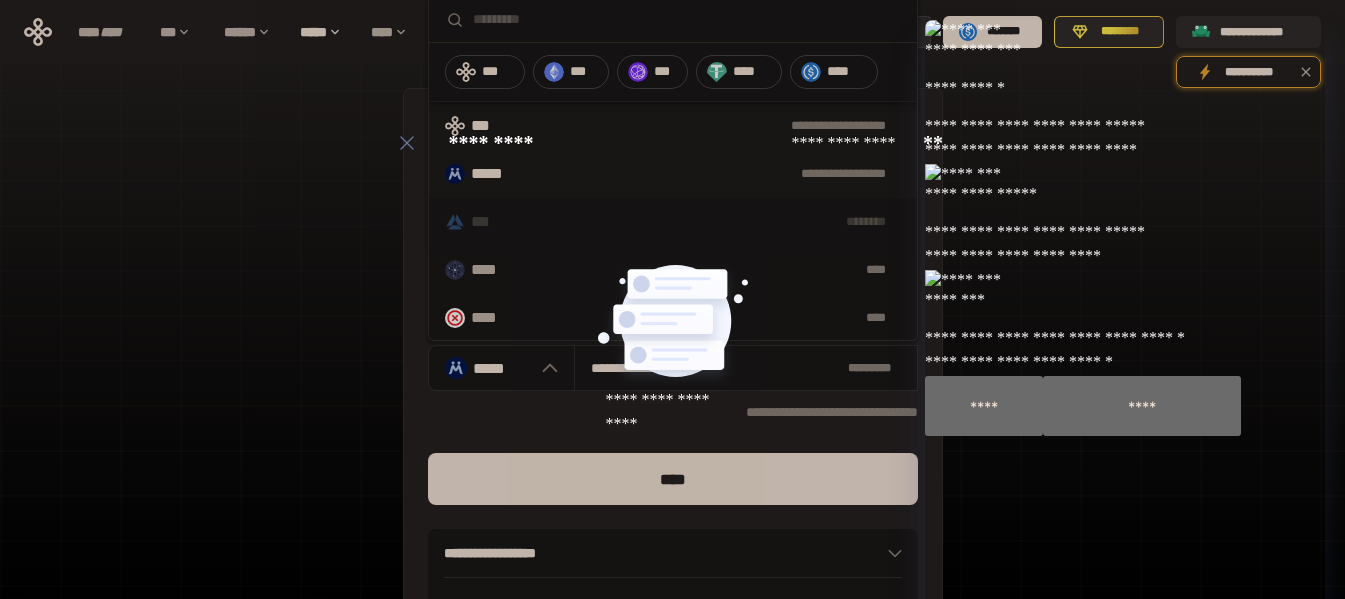 click on "**********" at bounding box center [708, 126] 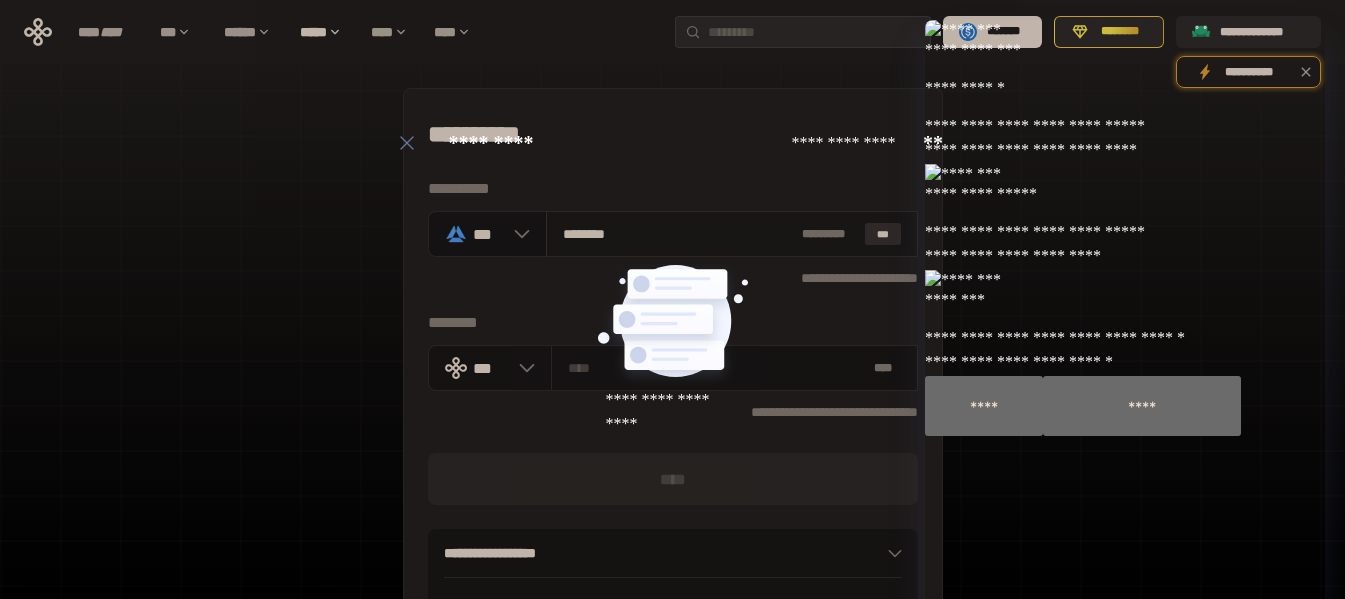 click on "***" at bounding box center (883, 234) 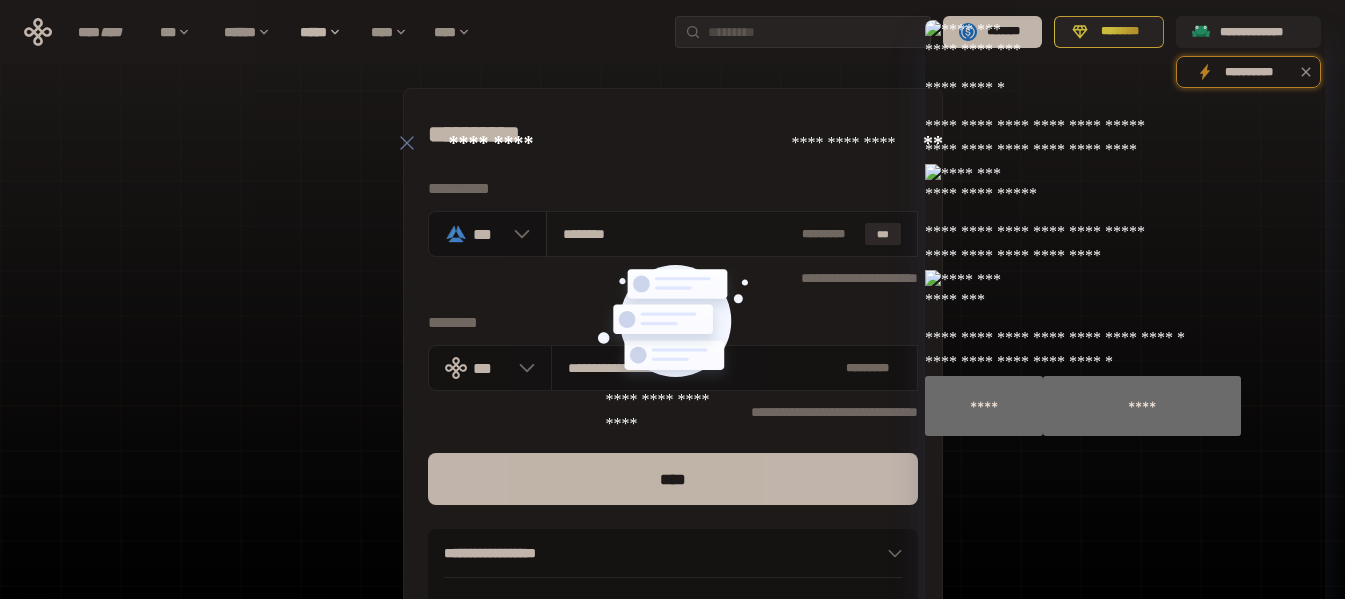 click on "***" at bounding box center (883, 234) 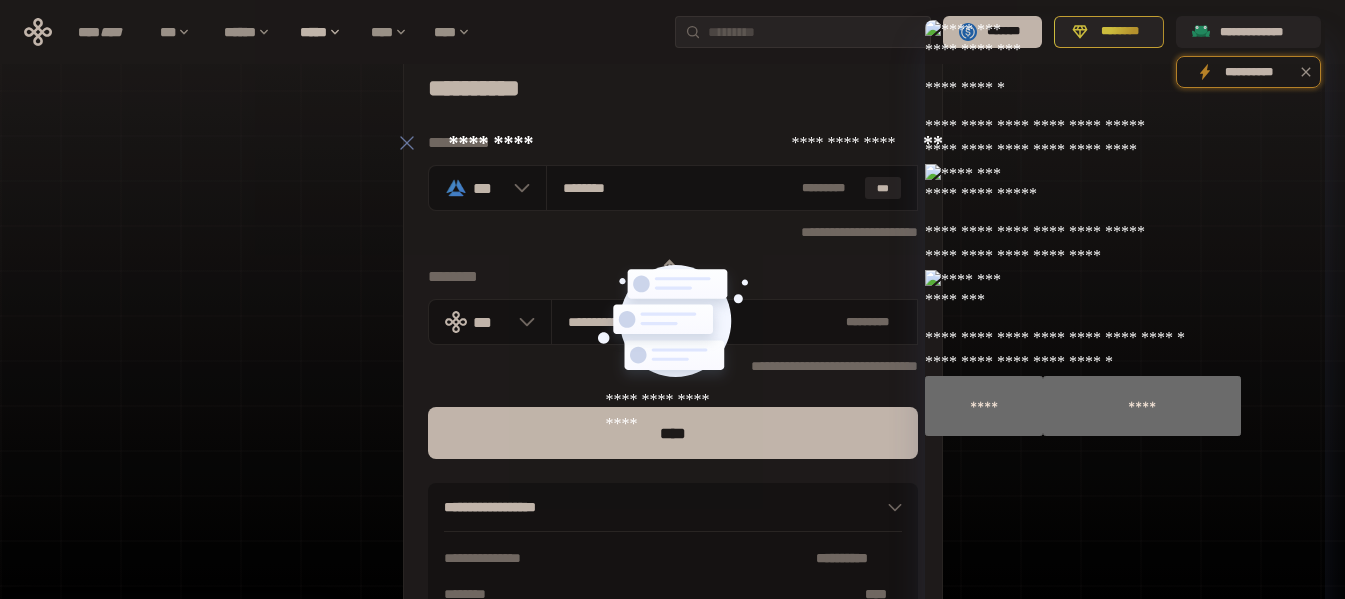 scroll, scrollTop: 0, scrollLeft: 0, axis: both 